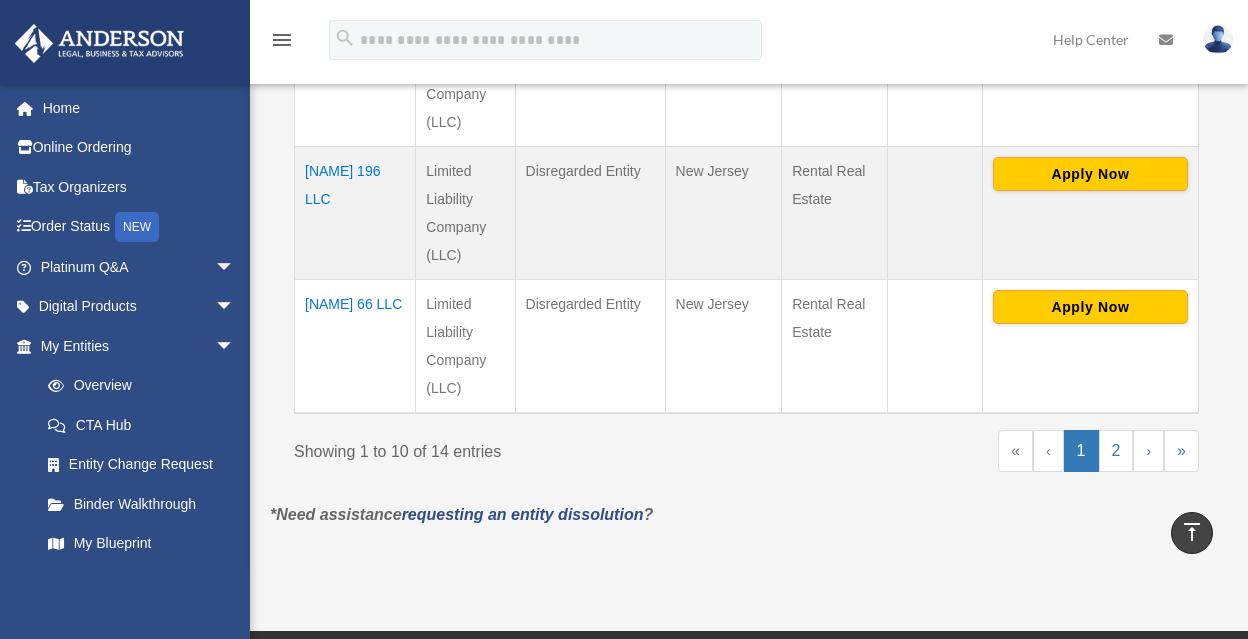 scroll, scrollTop: 1562, scrollLeft: 0, axis: vertical 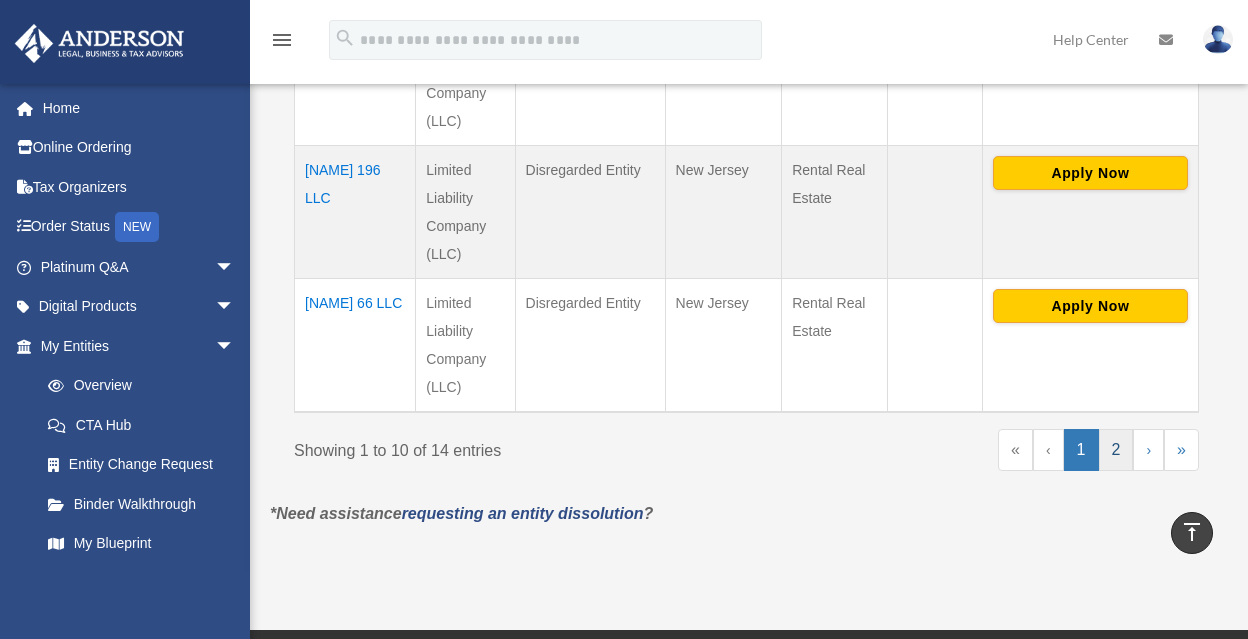 click on "2" at bounding box center [1081, 450] 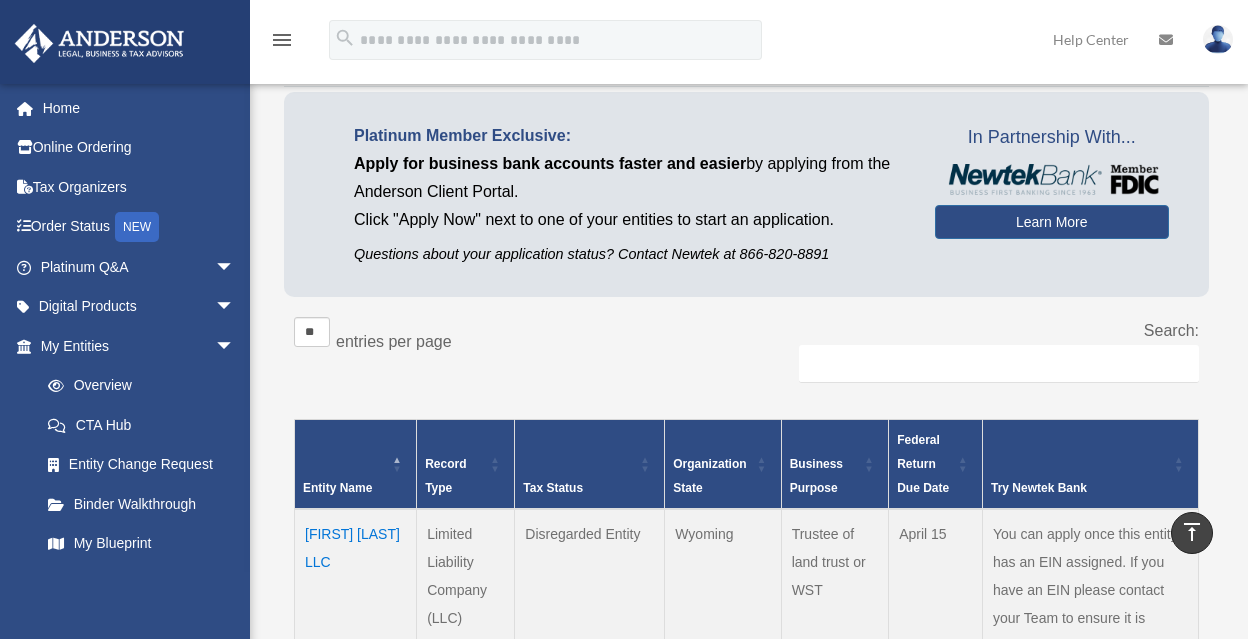 scroll, scrollTop: 0, scrollLeft: 0, axis: both 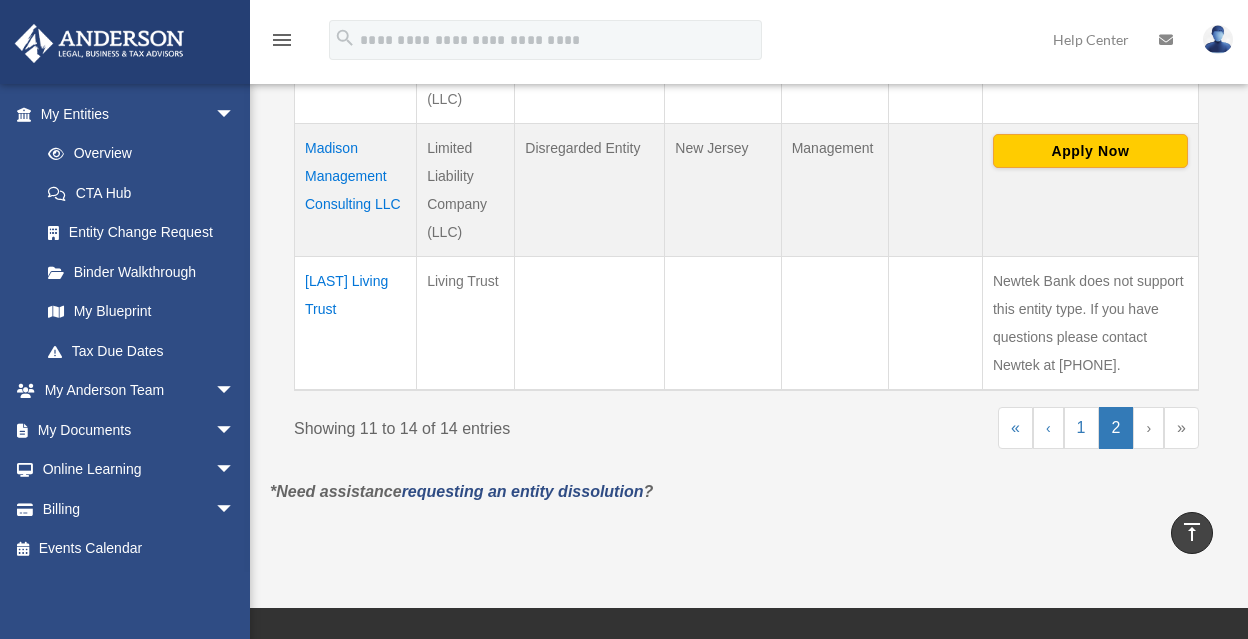 click on "Zhao Living Trust" at bounding box center (356, 323) 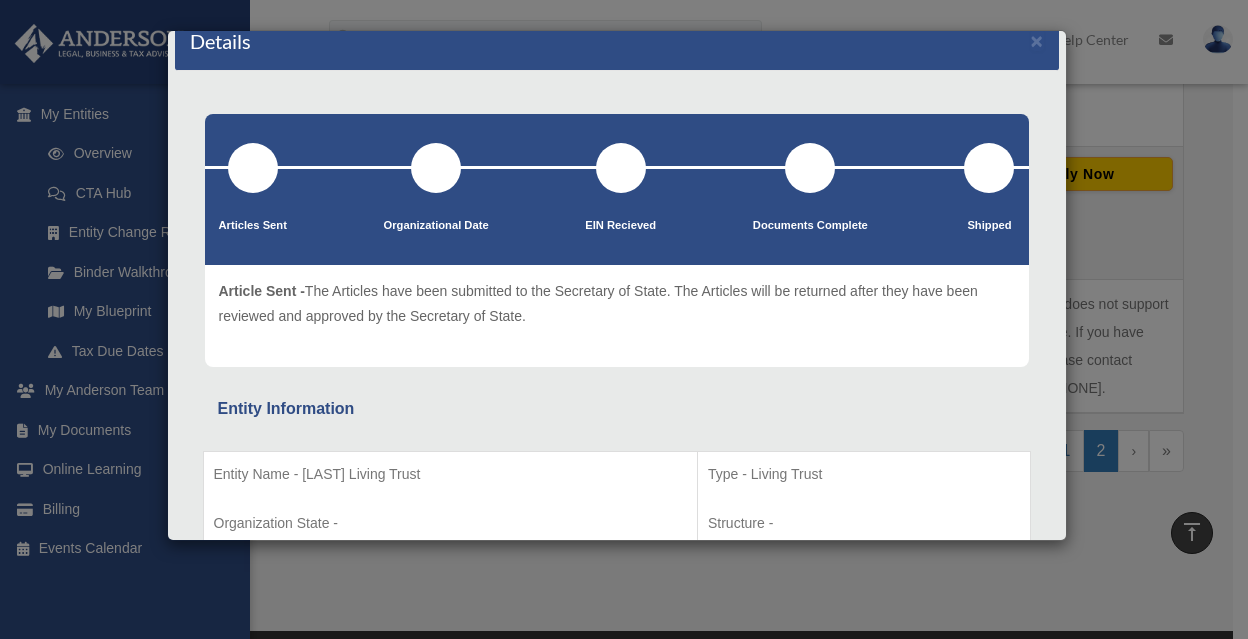 scroll, scrollTop: 0, scrollLeft: 0, axis: both 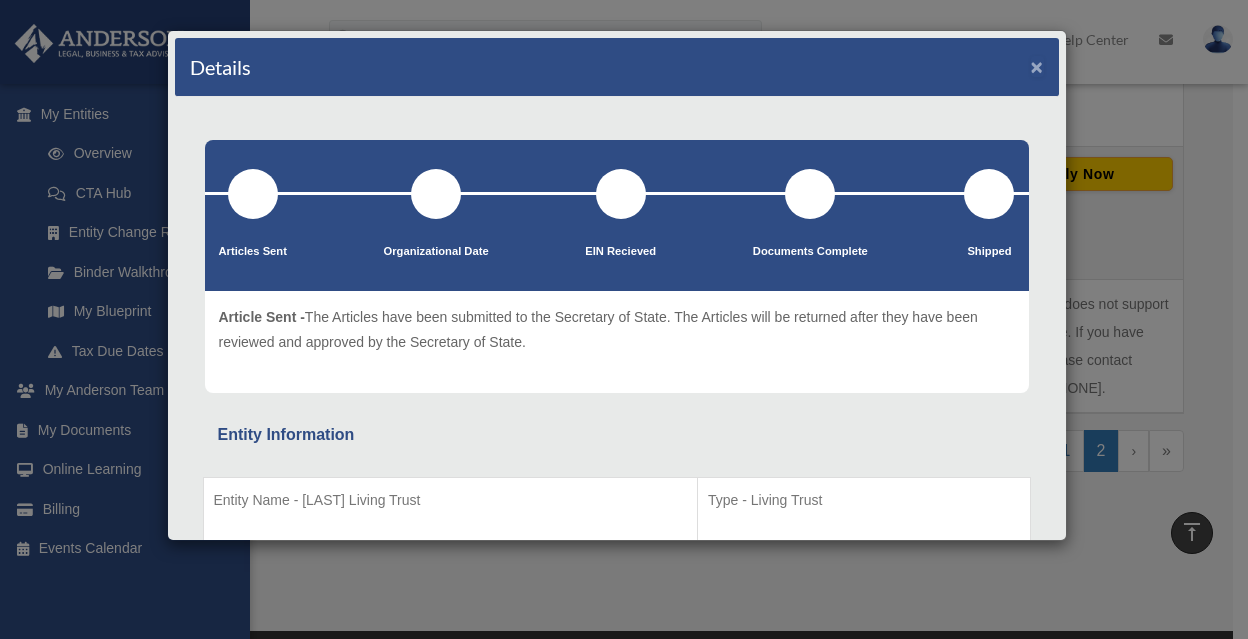 click on "×" at bounding box center [1037, 66] 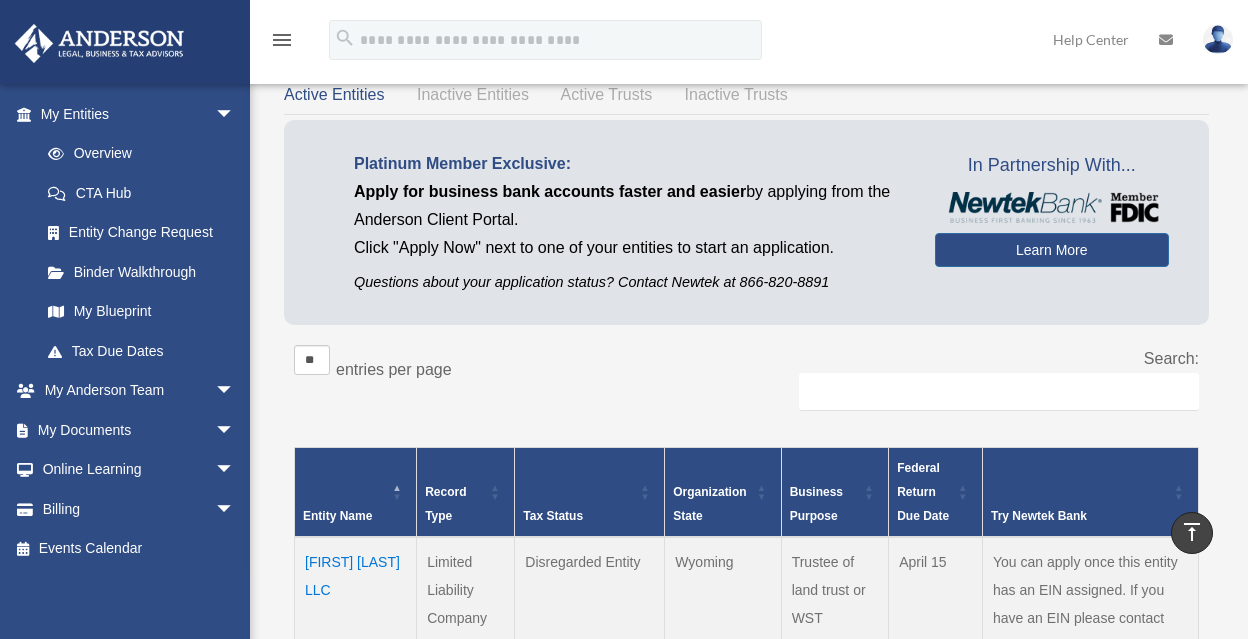 scroll, scrollTop: 0, scrollLeft: 0, axis: both 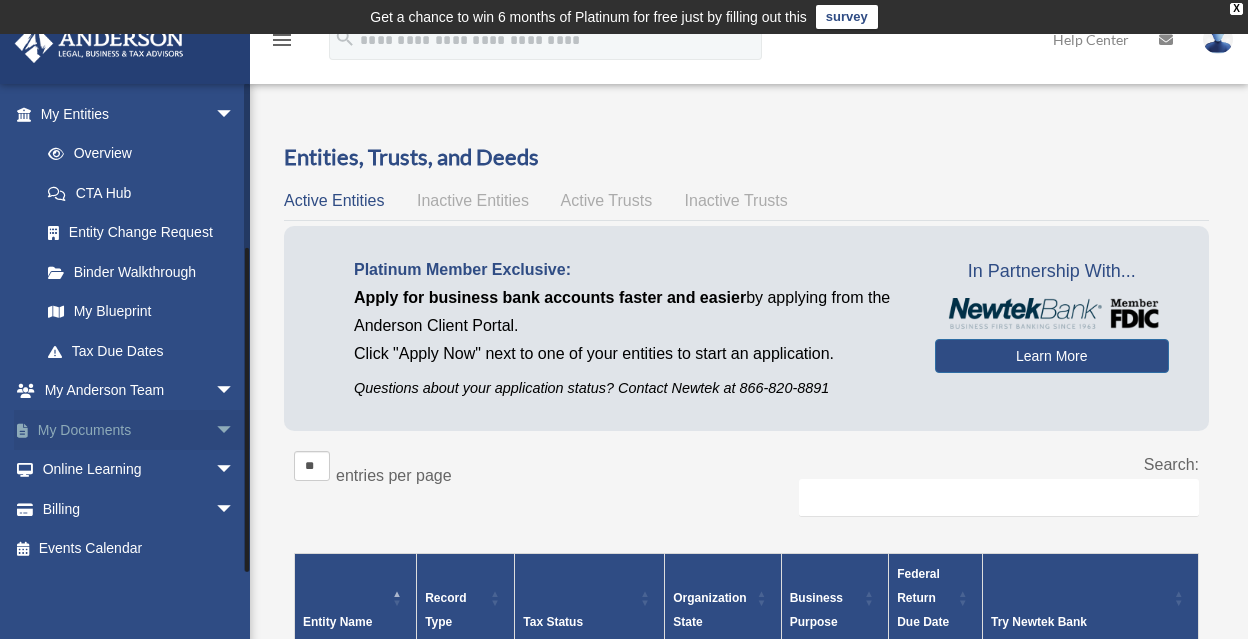 click on "arrow_drop_down" at bounding box center [235, 430] 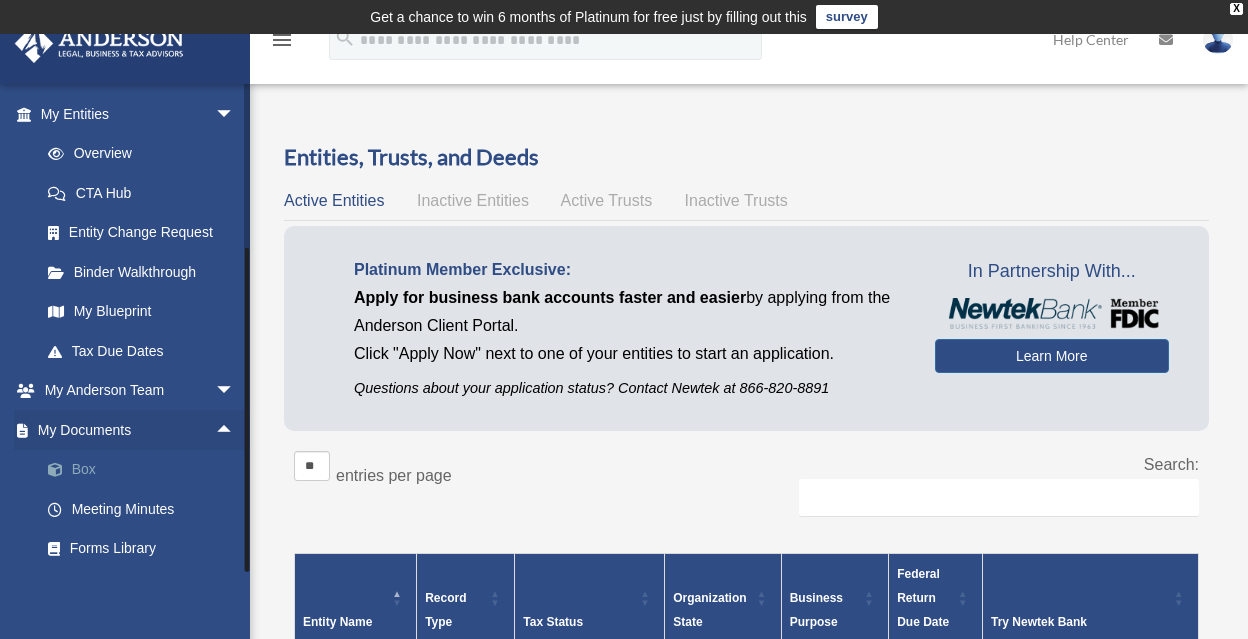 click on "Box" at bounding box center [146, 470] 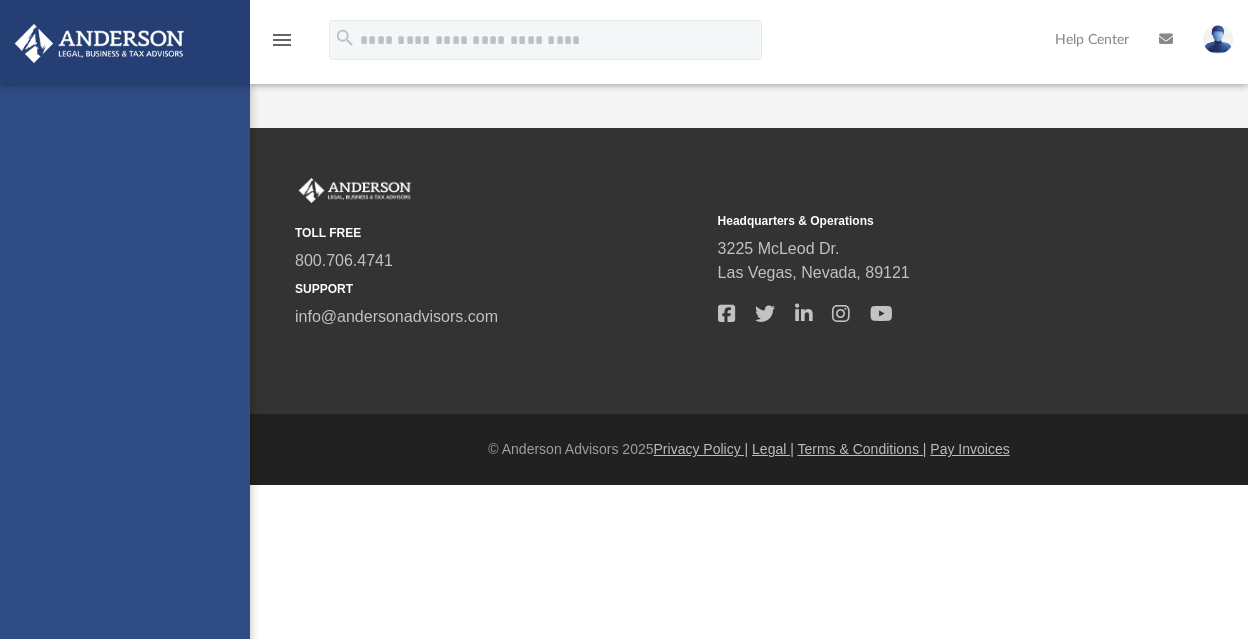 scroll, scrollTop: 0, scrollLeft: 0, axis: both 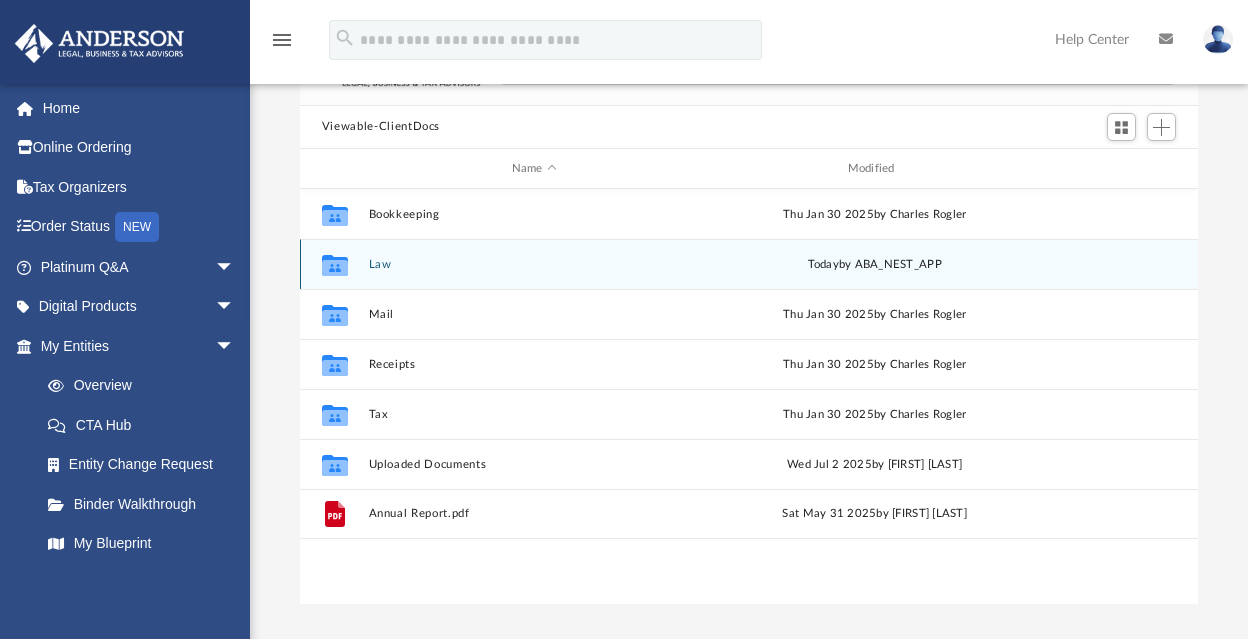 click at bounding box center (335, 268) 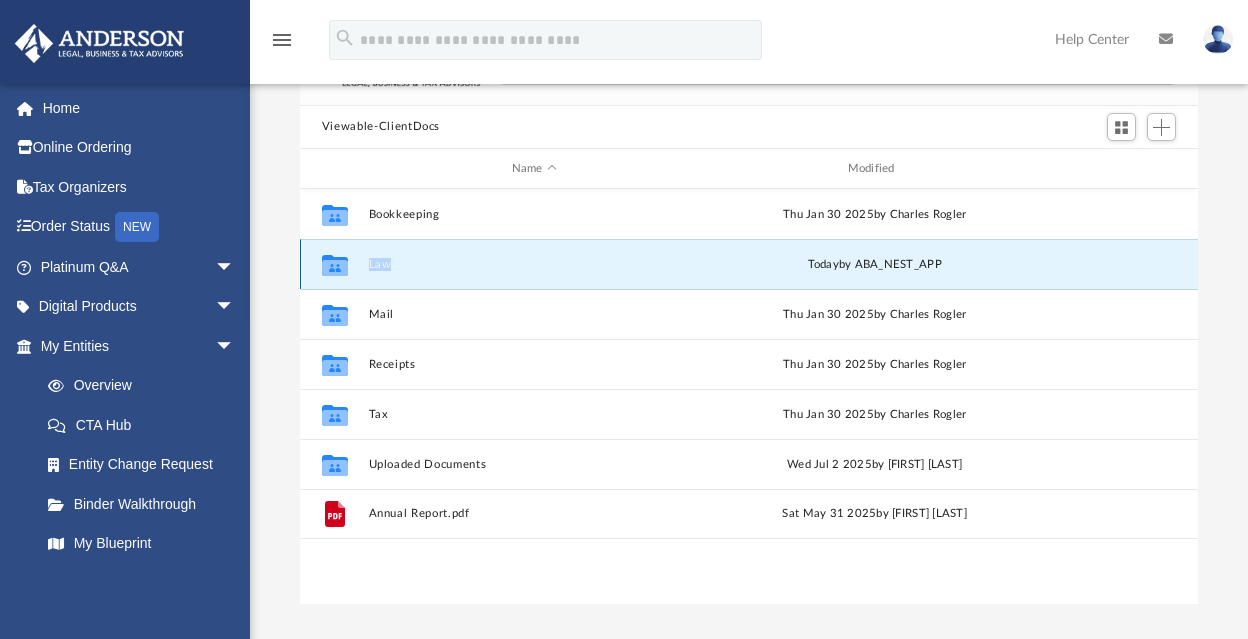 click at bounding box center [335, 268] 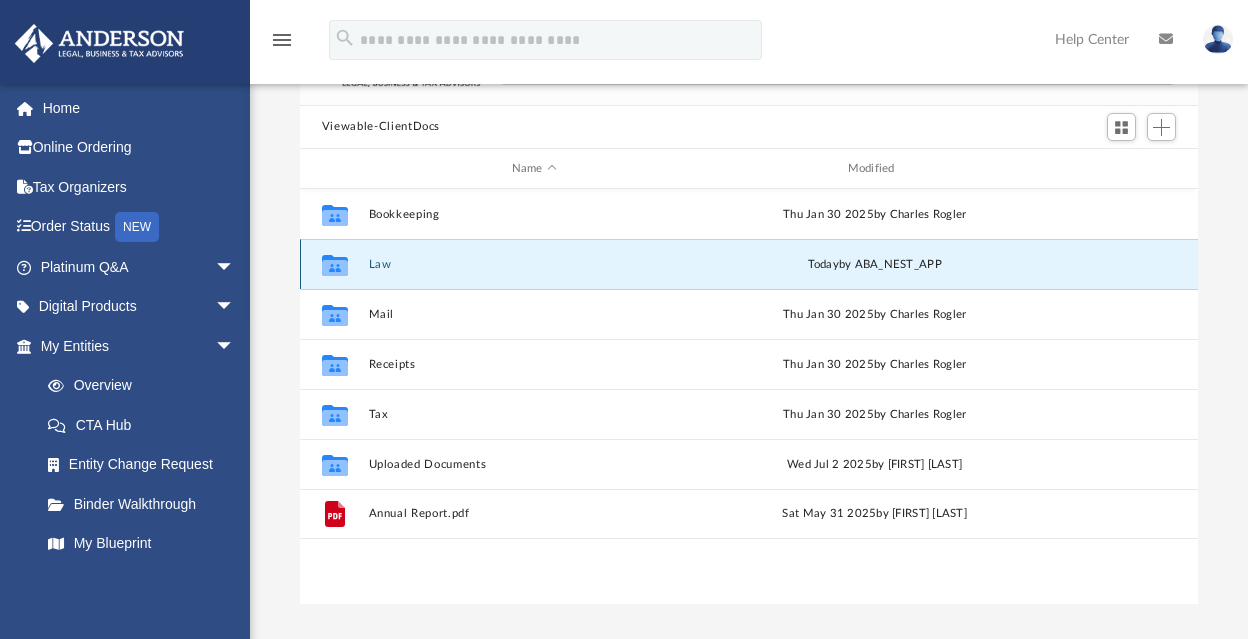 click at bounding box center [335, 268] 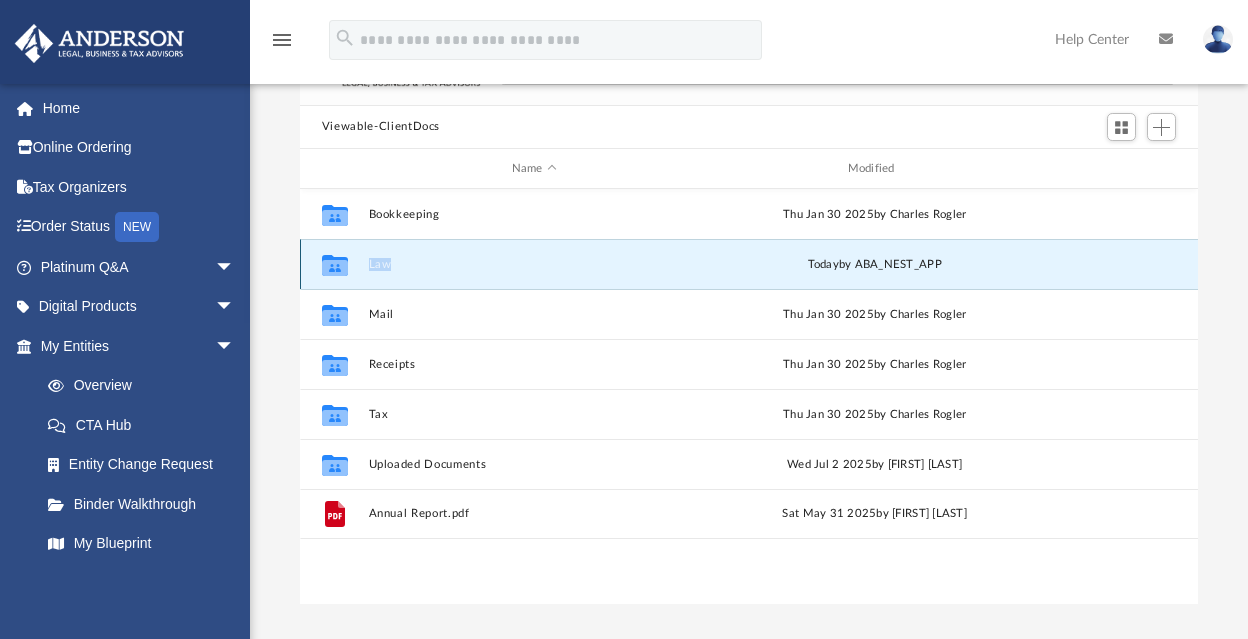click at bounding box center (335, 268) 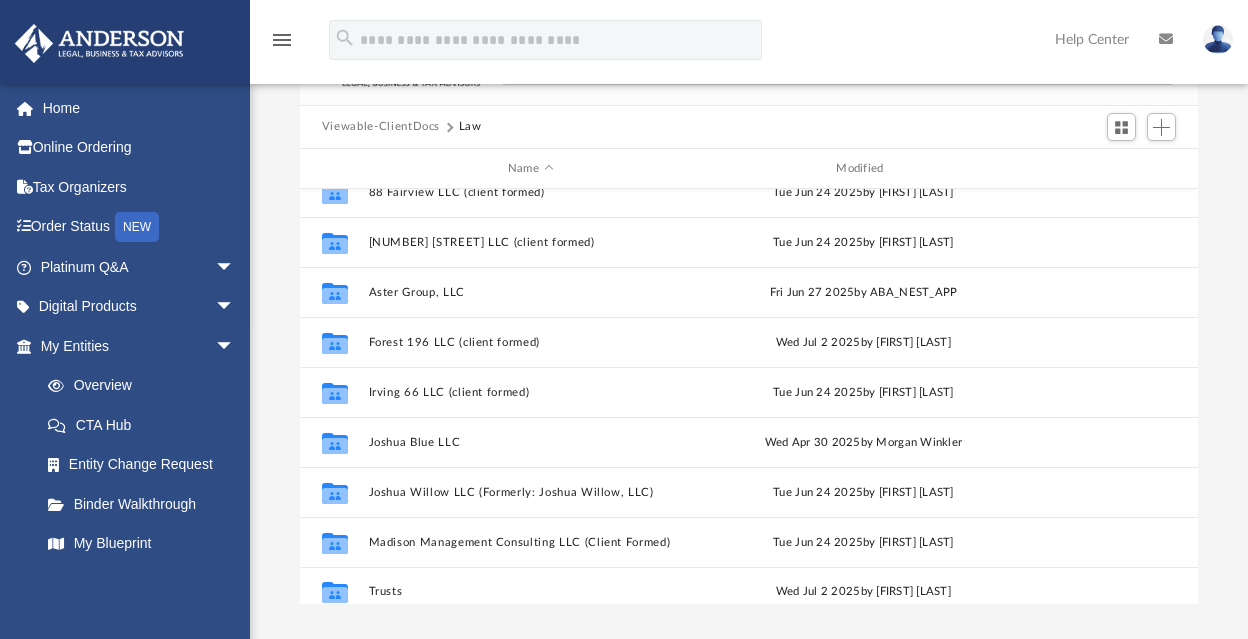 scroll, scrollTop: 285, scrollLeft: 0, axis: vertical 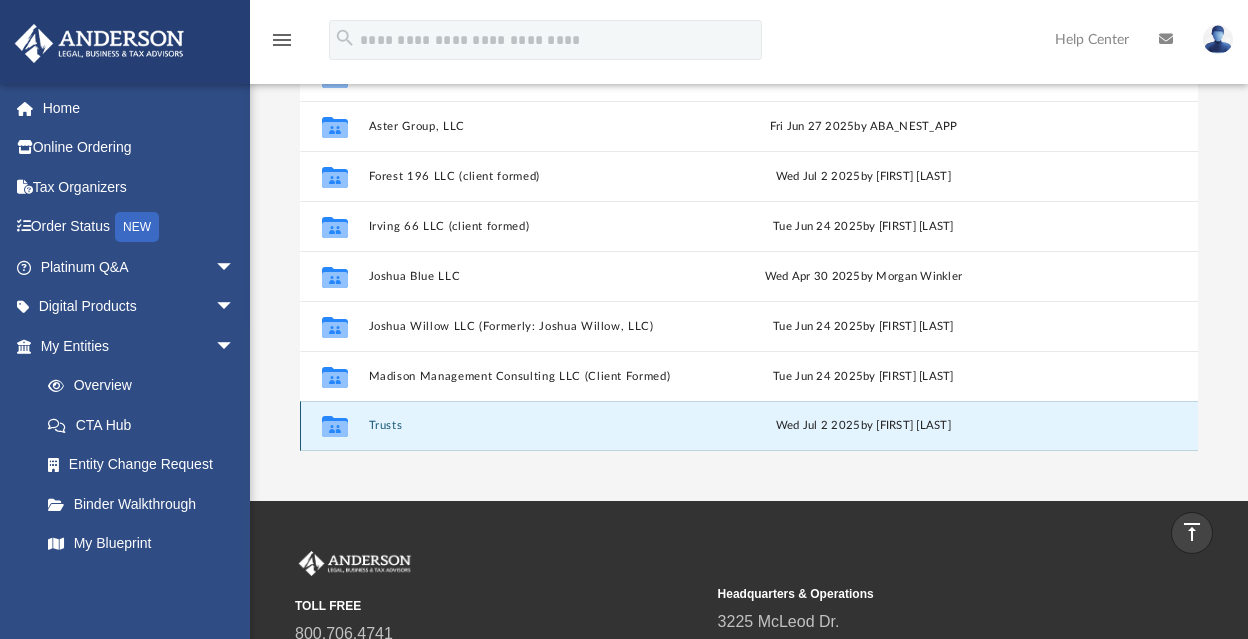 click on "Trusts" at bounding box center [530, 426] 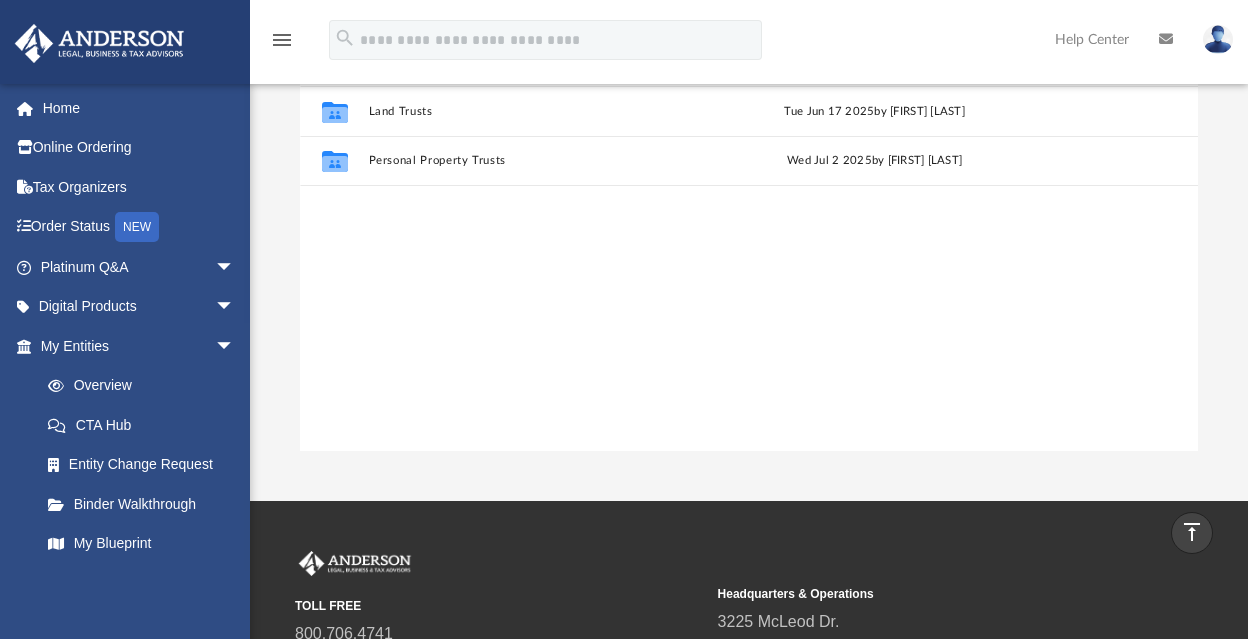 scroll, scrollTop: 0, scrollLeft: 0, axis: both 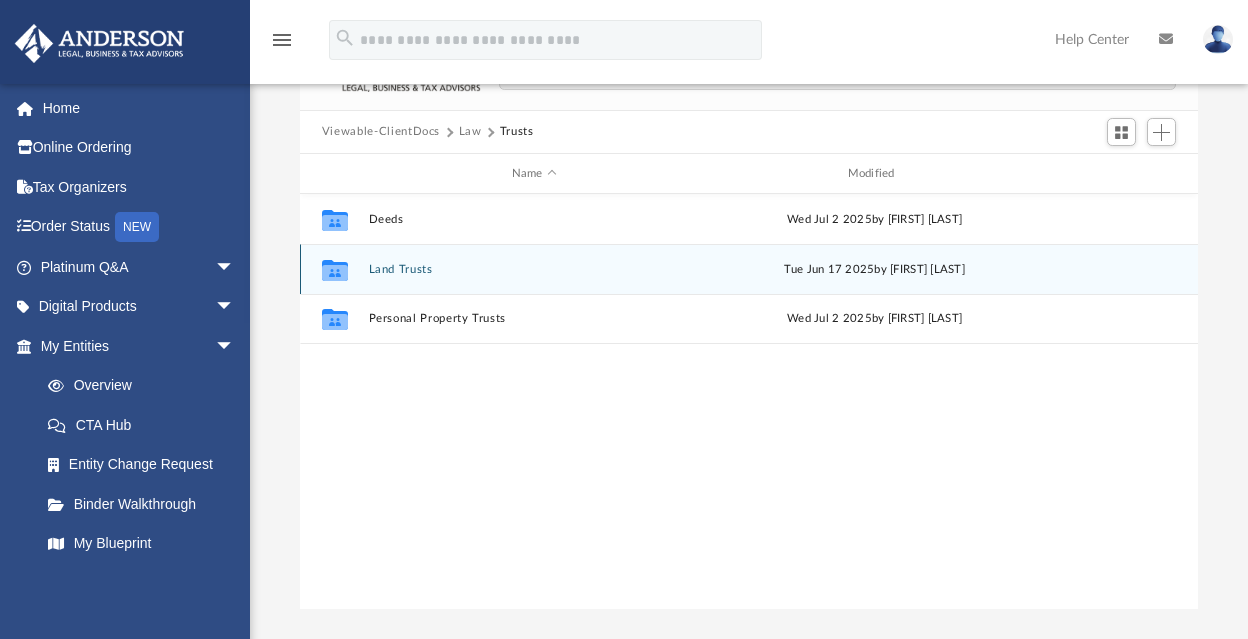 click on "Land Trusts" at bounding box center (534, 269) 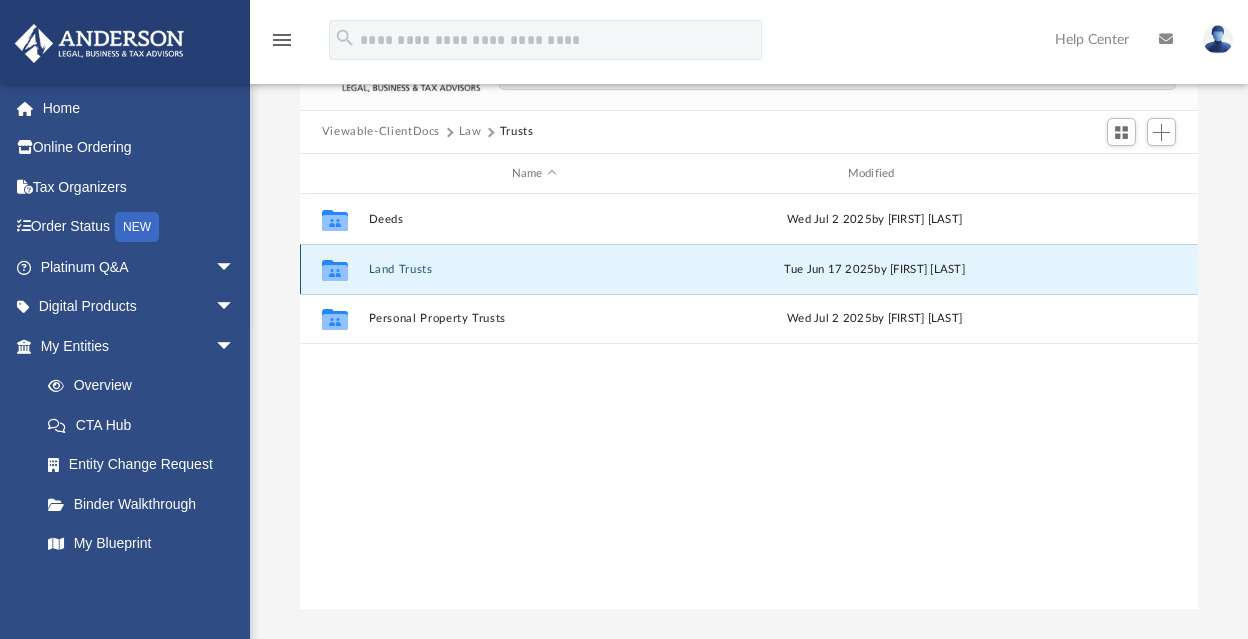 click on "Land Trusts" at bounding box center (534, 269) 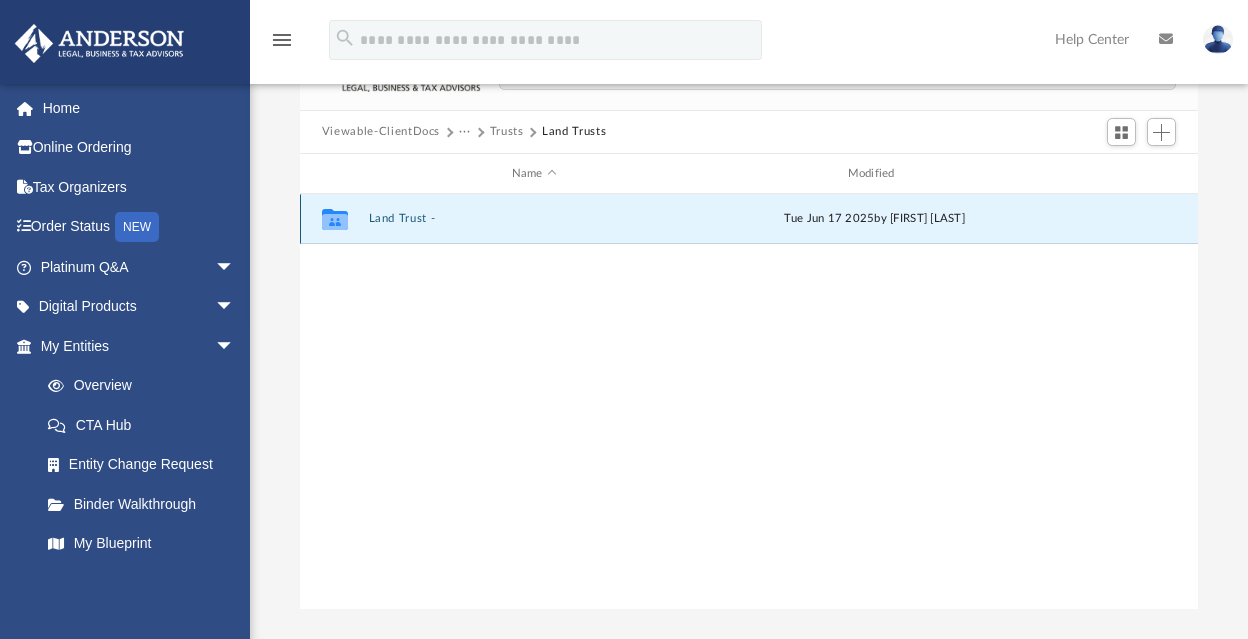 click on "Land Trust -" at bounding box center [534, 219] 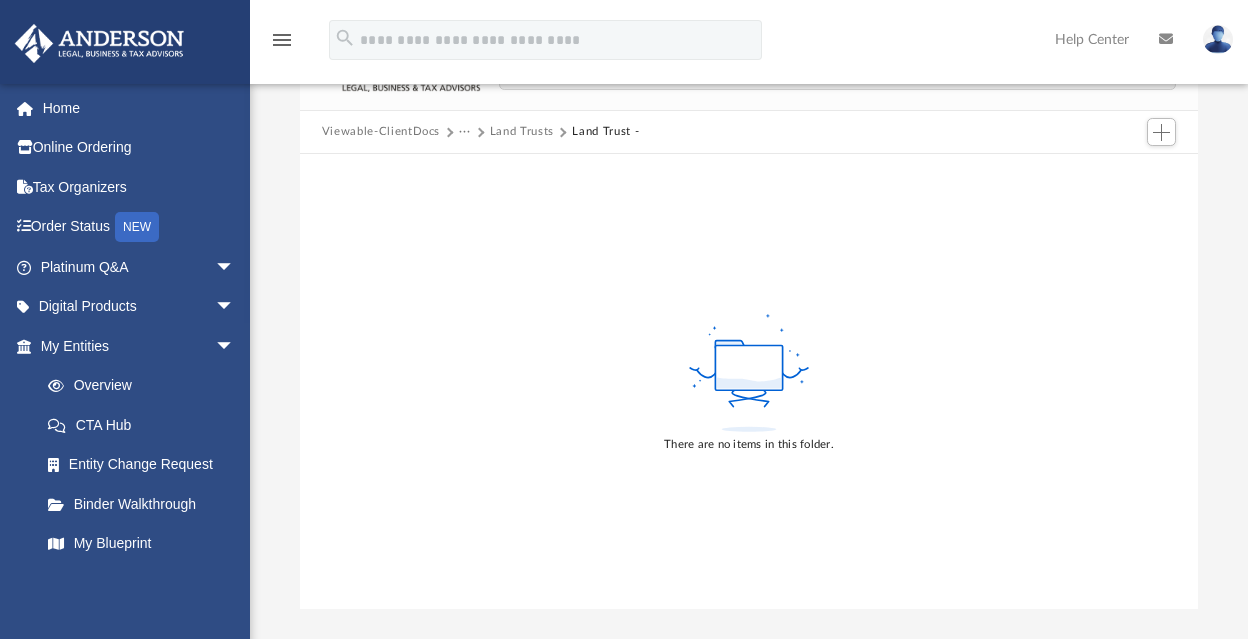 click on "···" at bounding box center [465, 132] 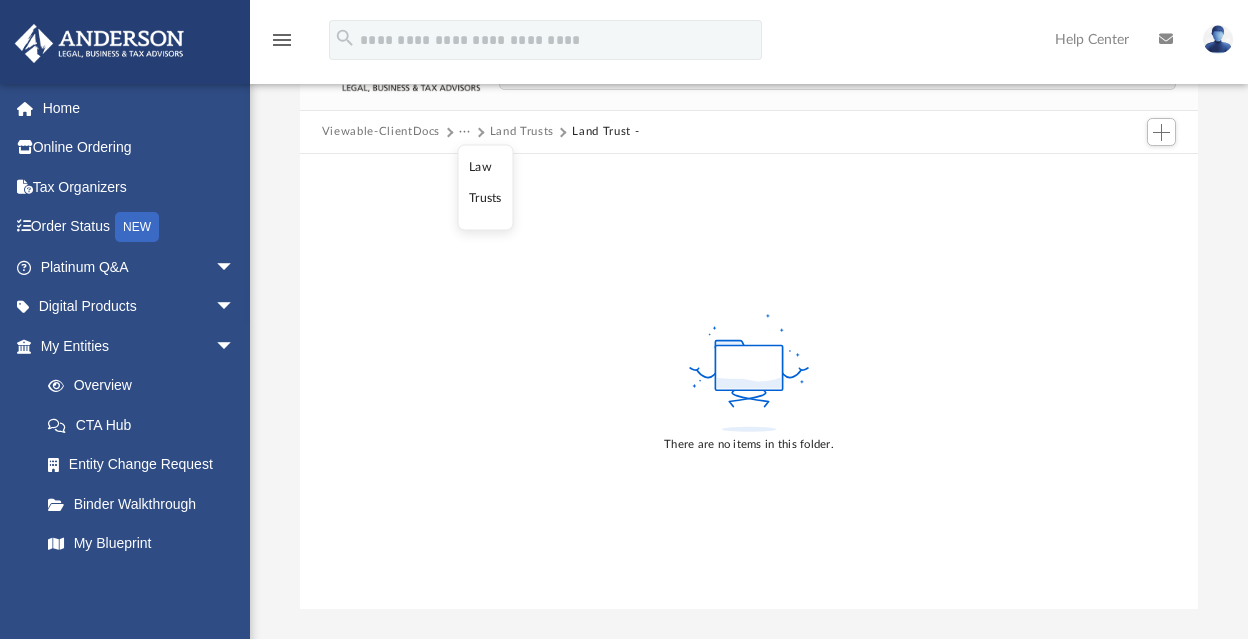 click on "Land Trusts" at bounding box center [381, 132] 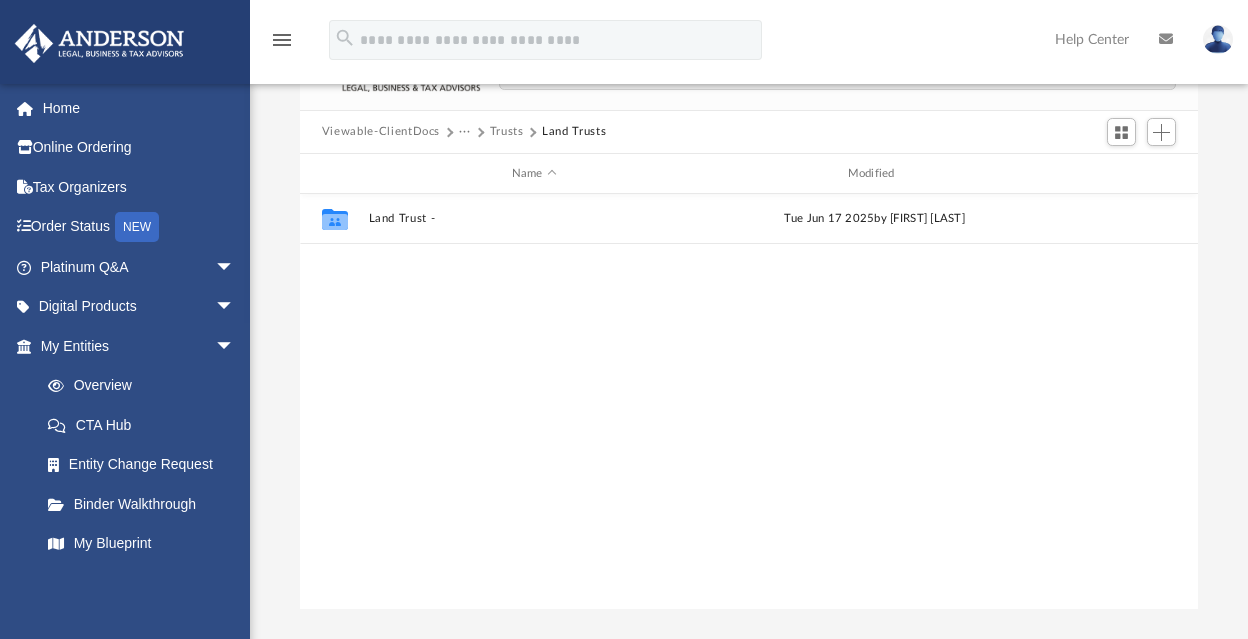 scroll, scrollTop: 16, scrollLeft: 16, axis: both 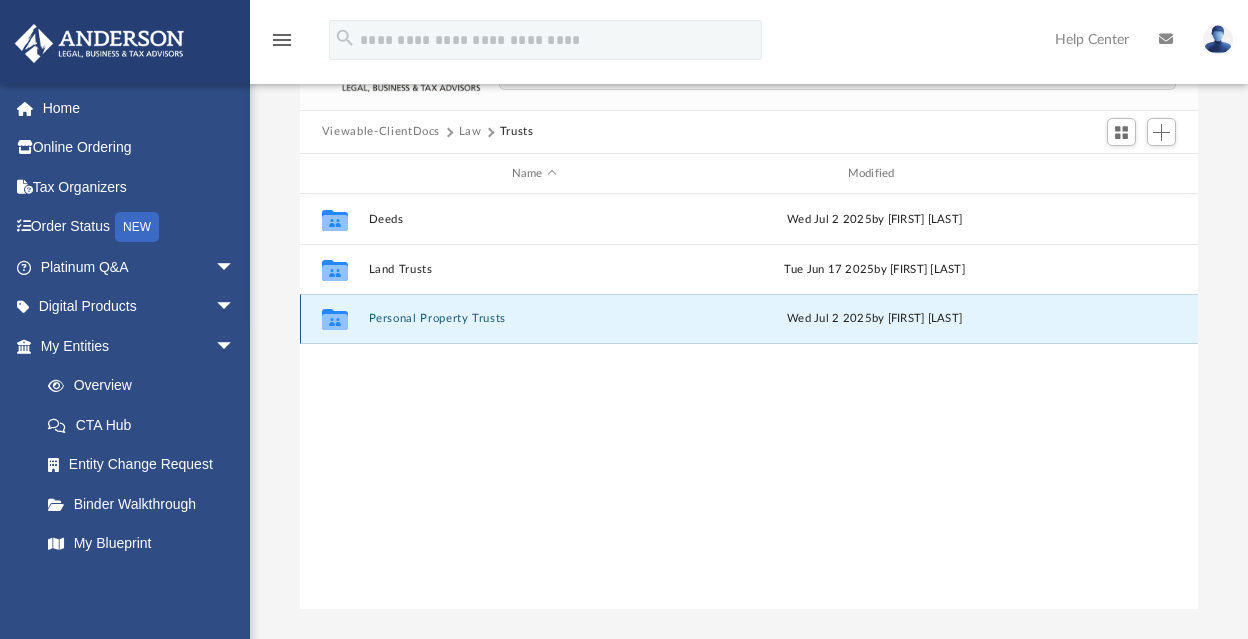 click on "Personal Property Trusts" at bounding box center (534, 319) 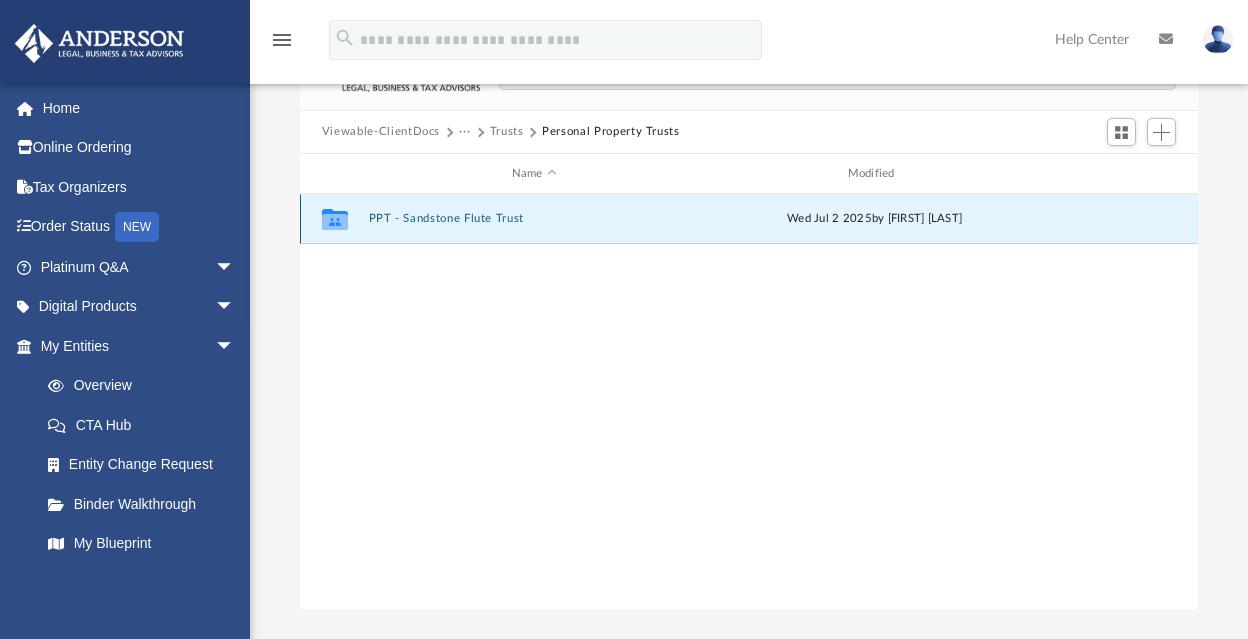 click on "PPT - Sandstone Flute Trust" at bounding box center [534, 219] 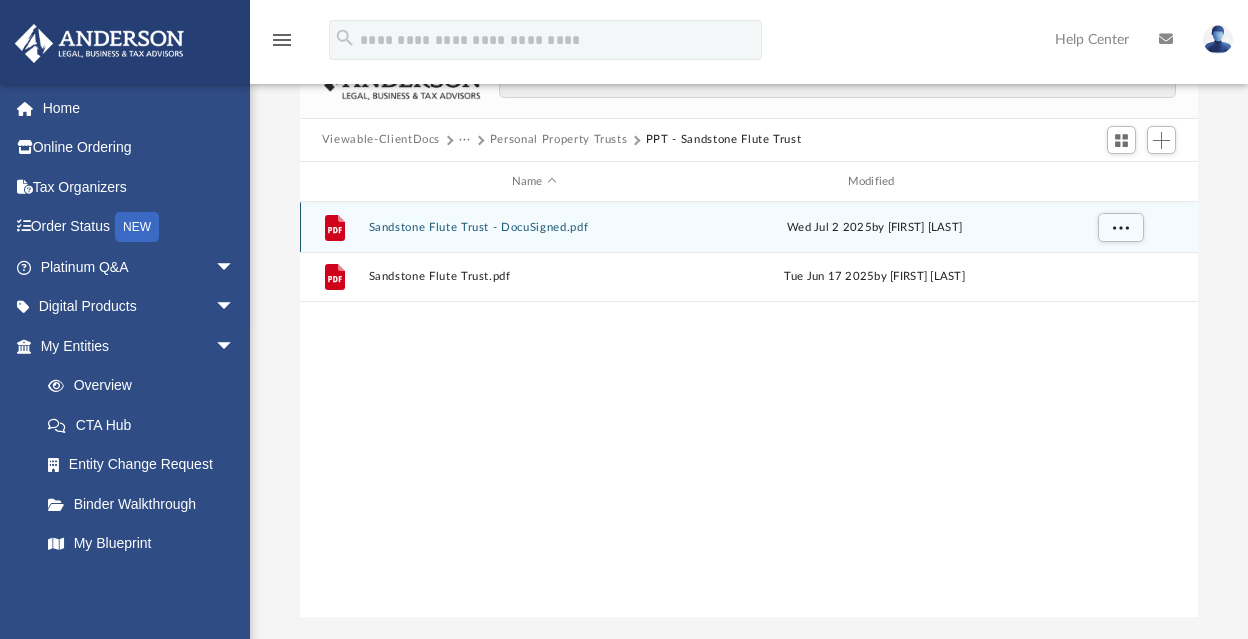 scroll, scrollTop: 0, scrollLeft: 0, axis: both 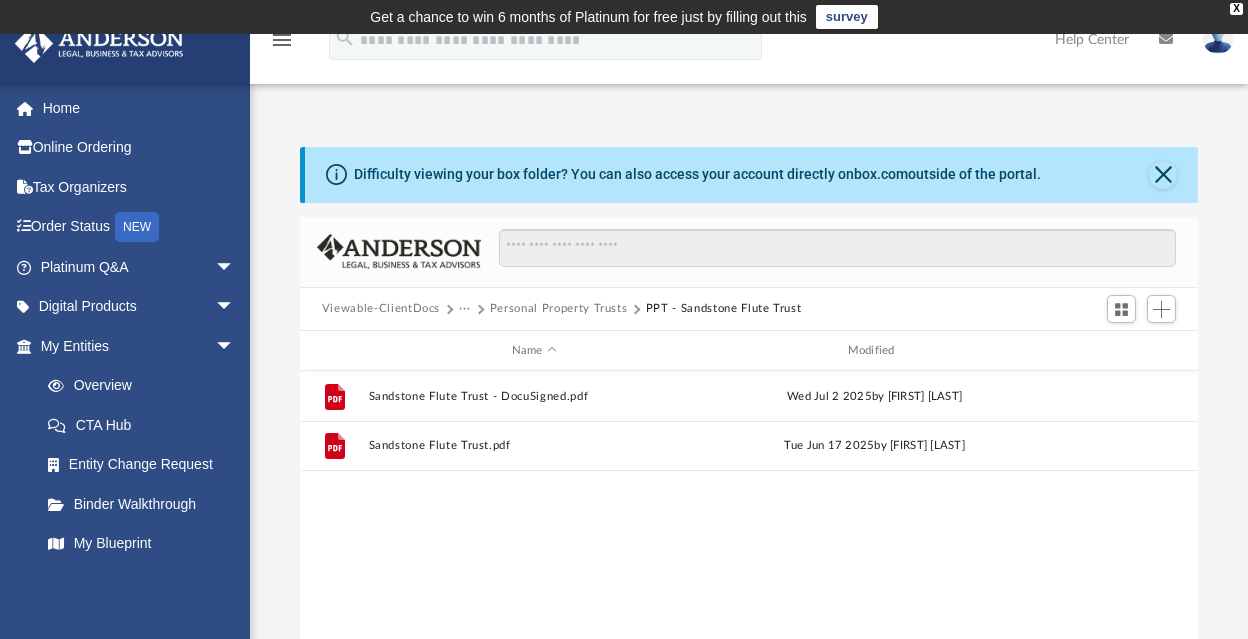 click on "File Sandstone Flute Trust - DocuSigned.pdf Wed Jul 2 2025  by [FIRST] [LAST] File Sandstone Flute Trust.pdf Tue Jun 17 2025  by [FIRST] [LAST]" at bounding box center (749, 578) 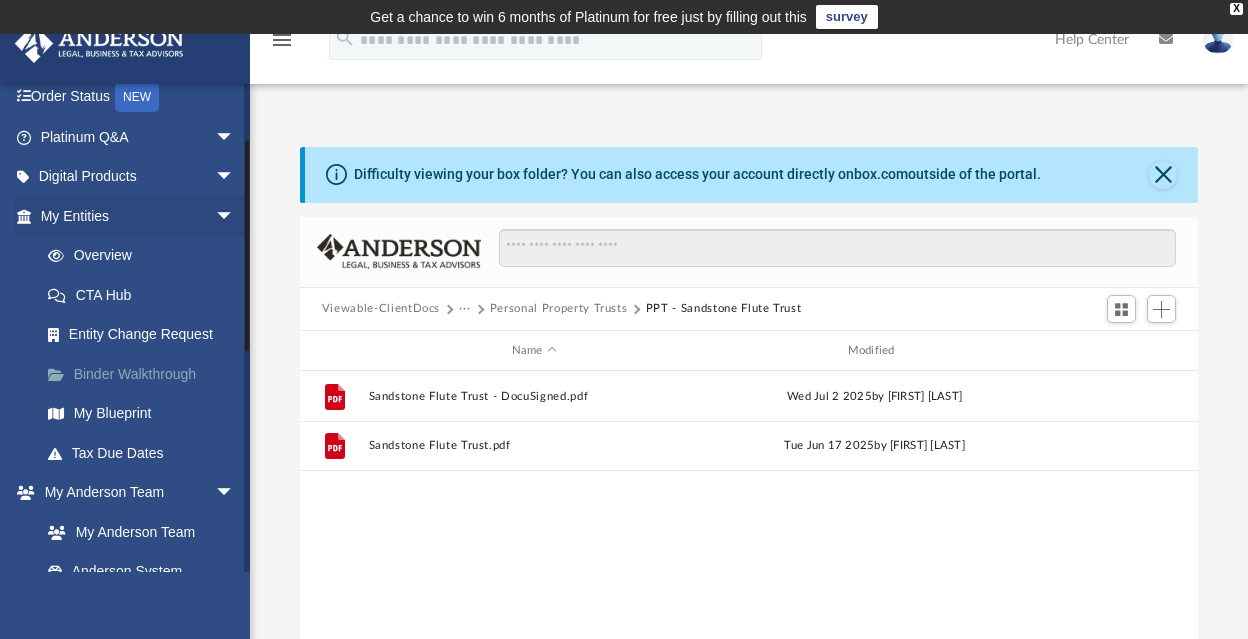 scroll, scrollTop: 131, scrollLeft: 0, axis: vertical 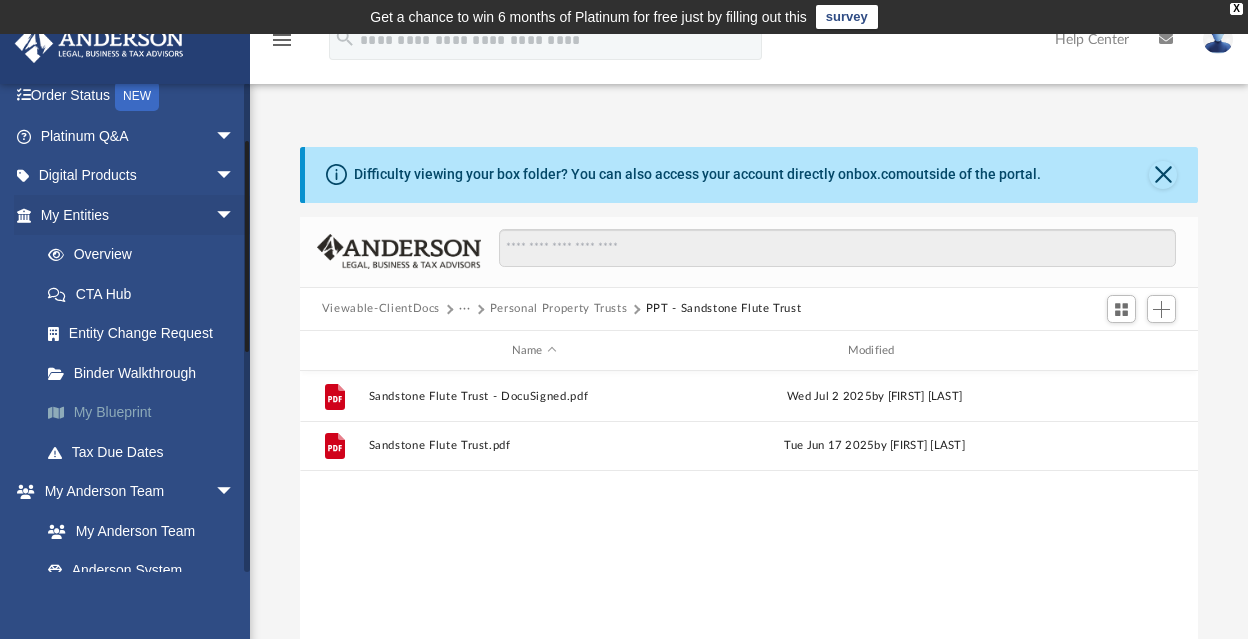 click on "My Blueprint" at bounding box center (146, 413) 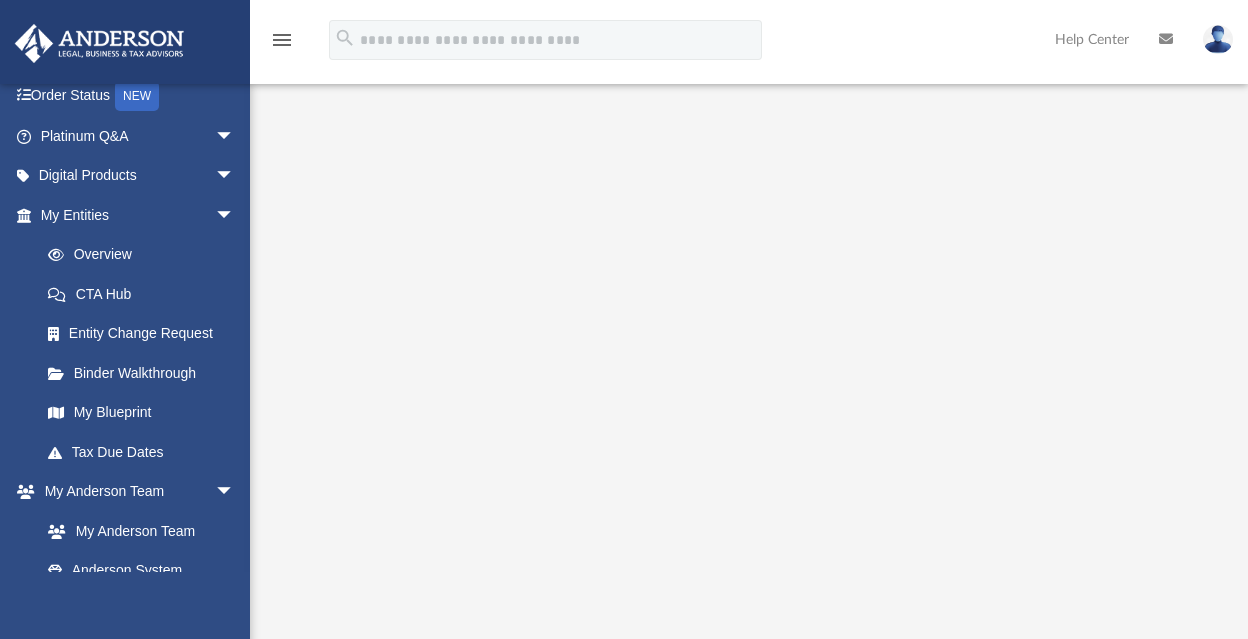 scroll, scrollTop: 332, scrollLeft: 0, axis: vertical 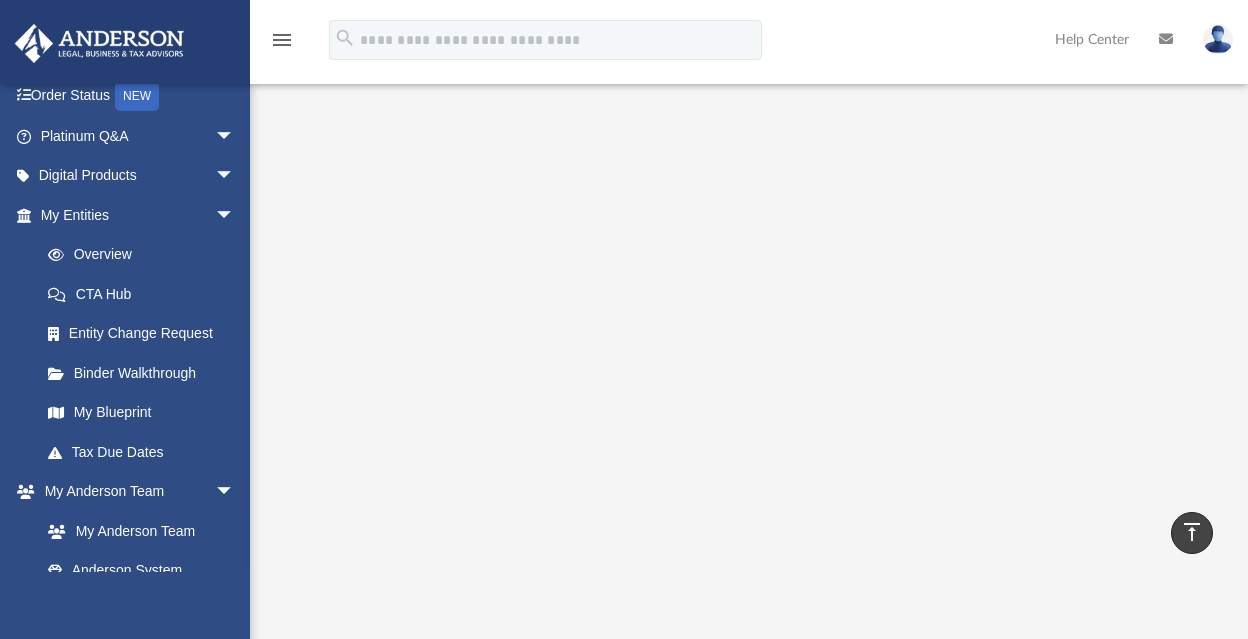 click on "menu" at bounding box center [282, 40] 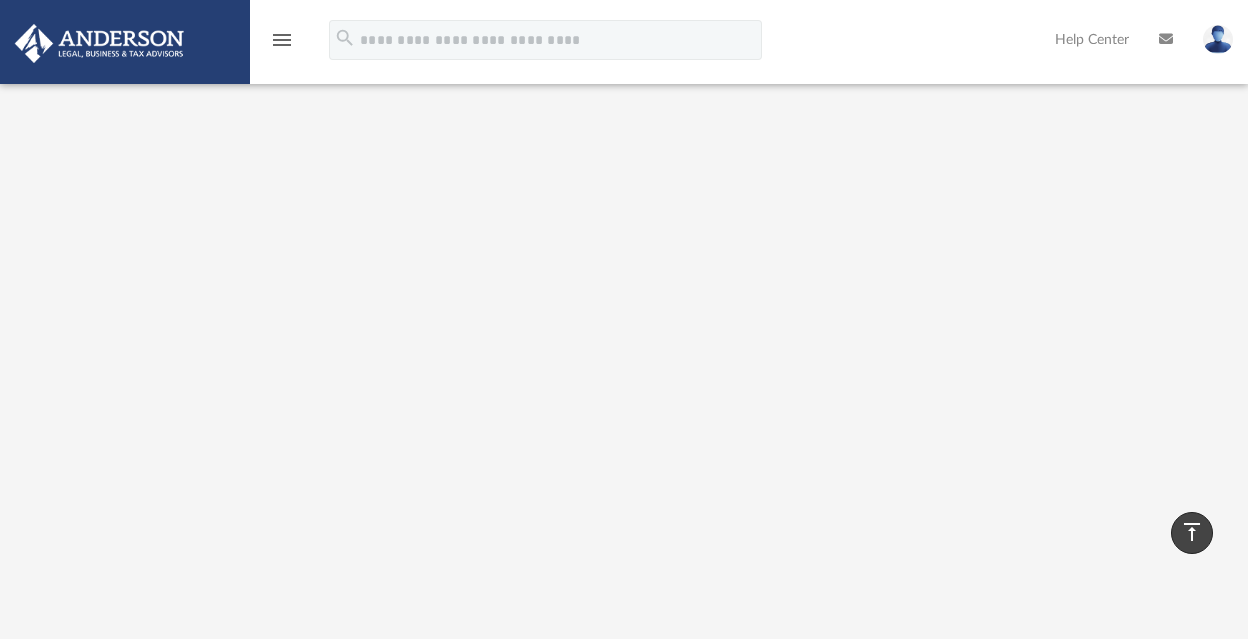 scroll, scrollTop: 204, scrollLeft: 0, axis: vertical 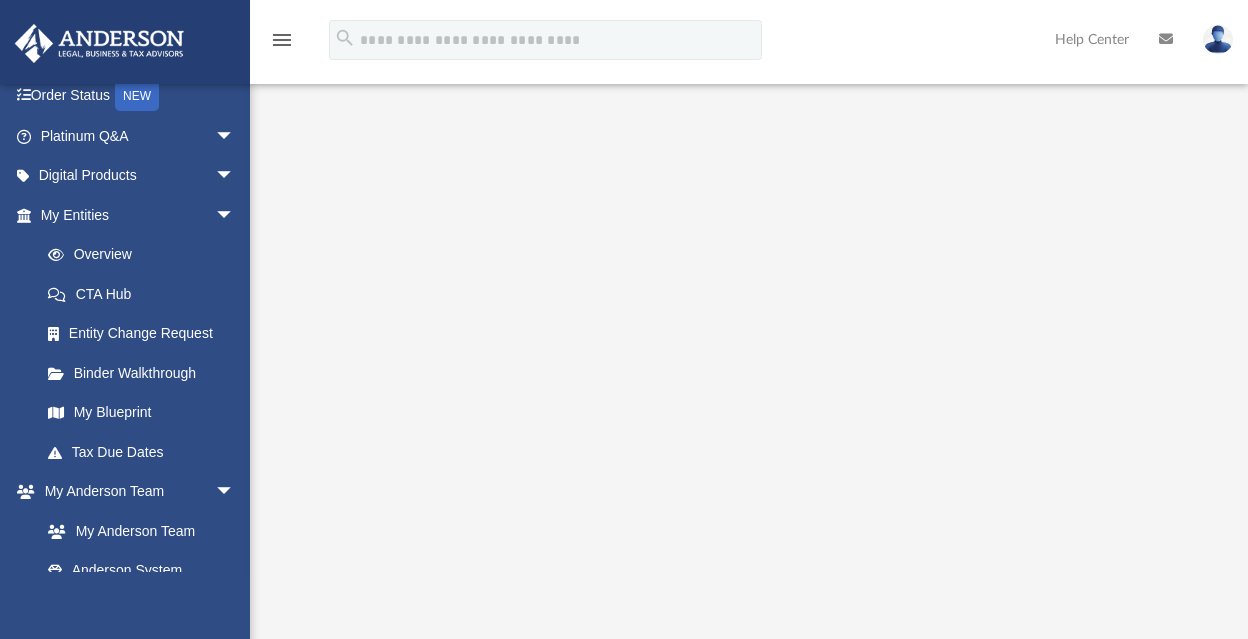 click at bounding box center [1166, 39] 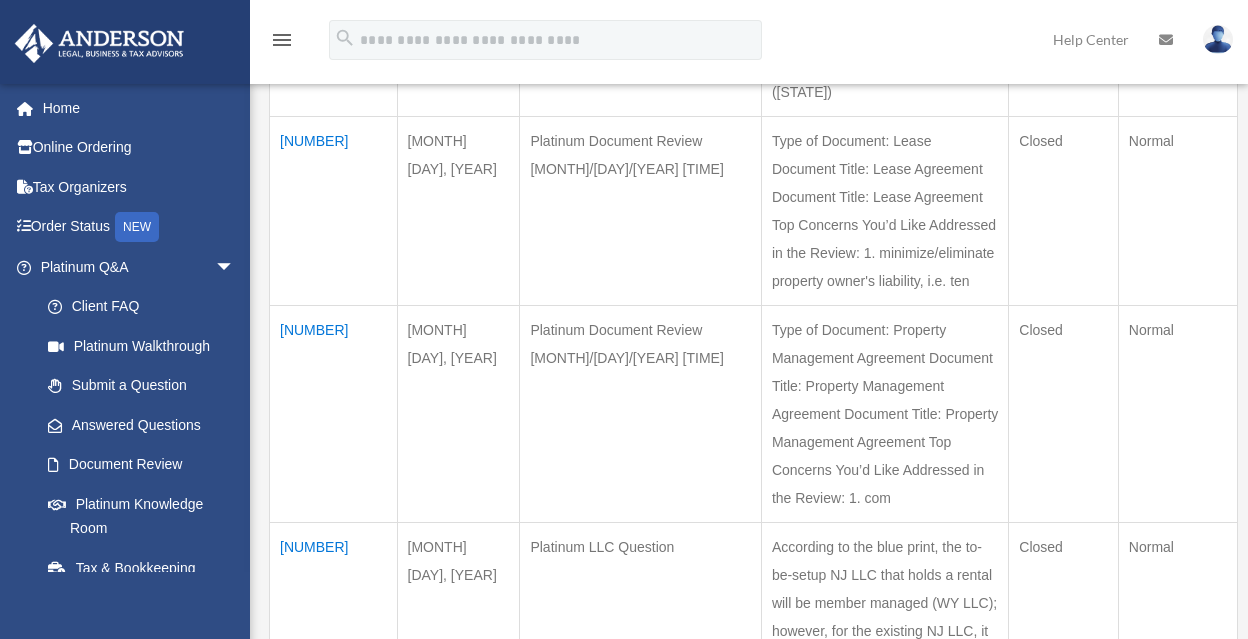 scroll, scrollTop: 471, scrollLeft: 0, axis: vertical 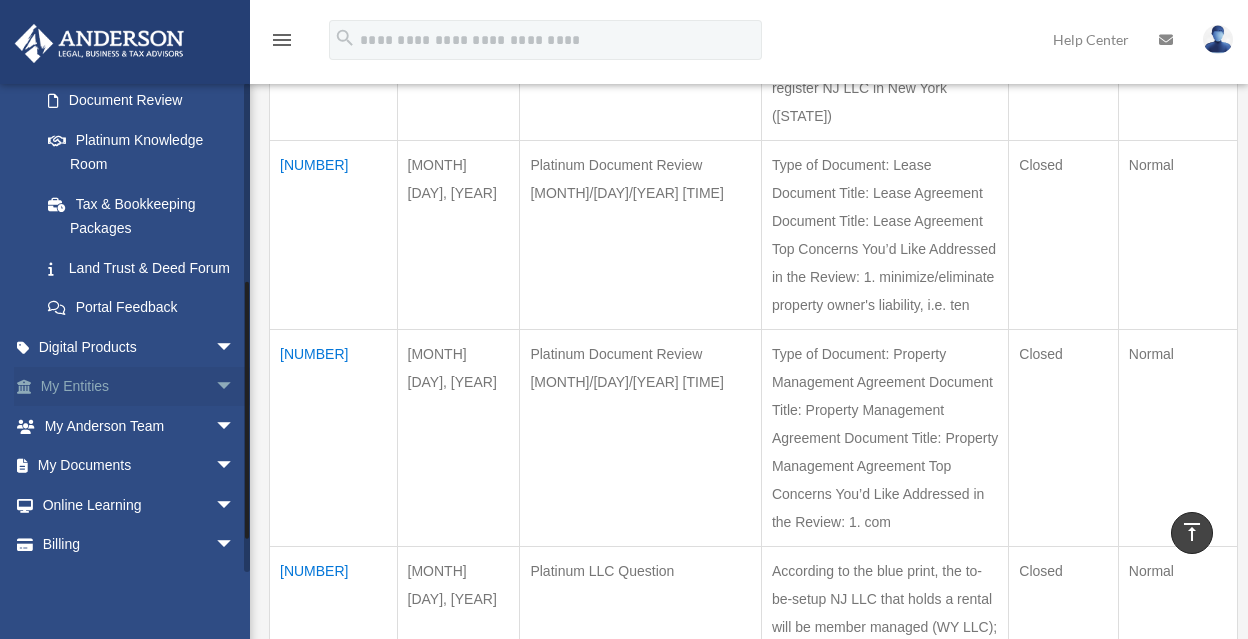 click on "arrow_drop_down" at bounding box center [235, 387] 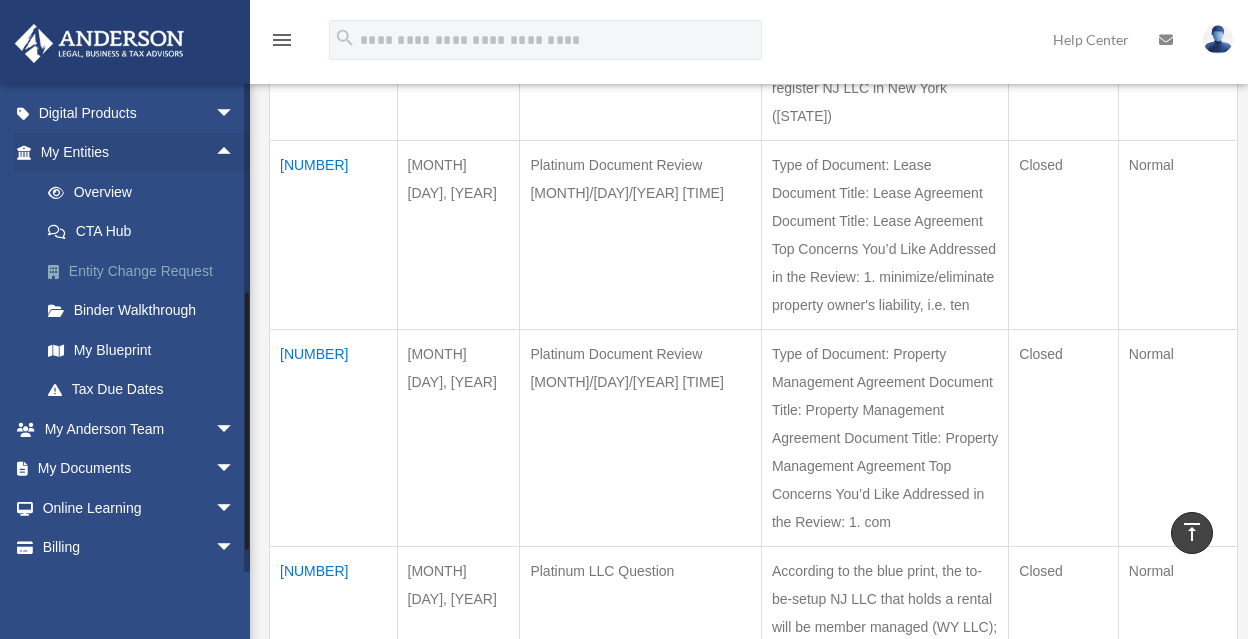 scroll, scrollTop: 599, scrollLeft: 0, axis: vertical 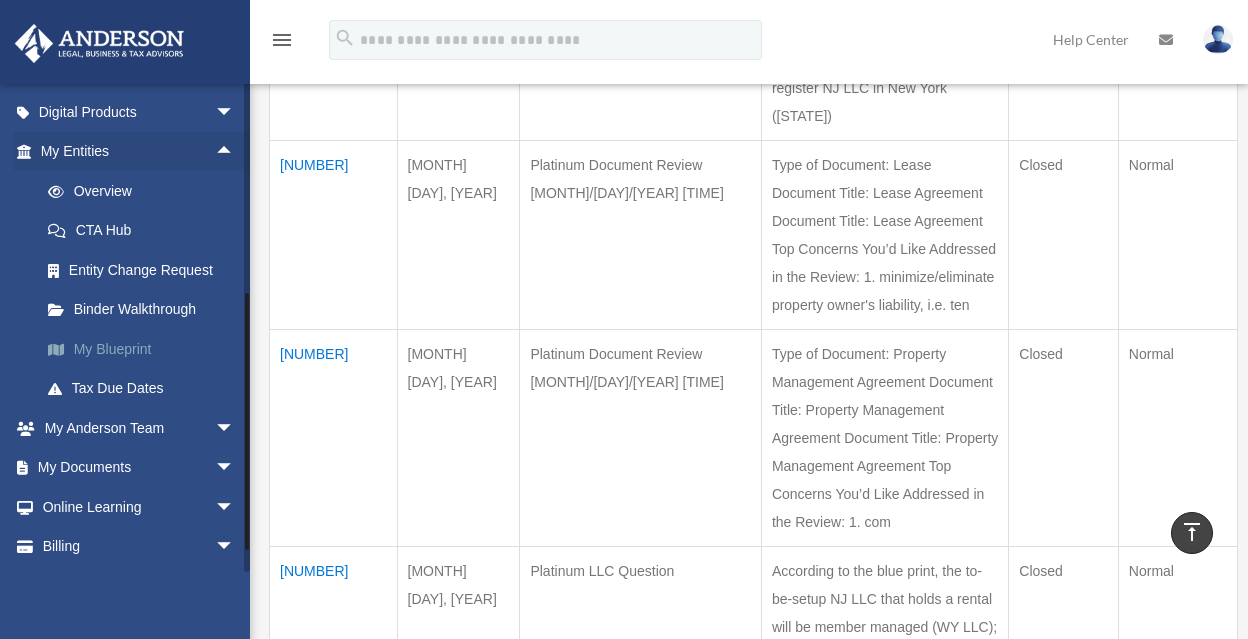 click on "My Blueprint" at bounding box center (146, 349) 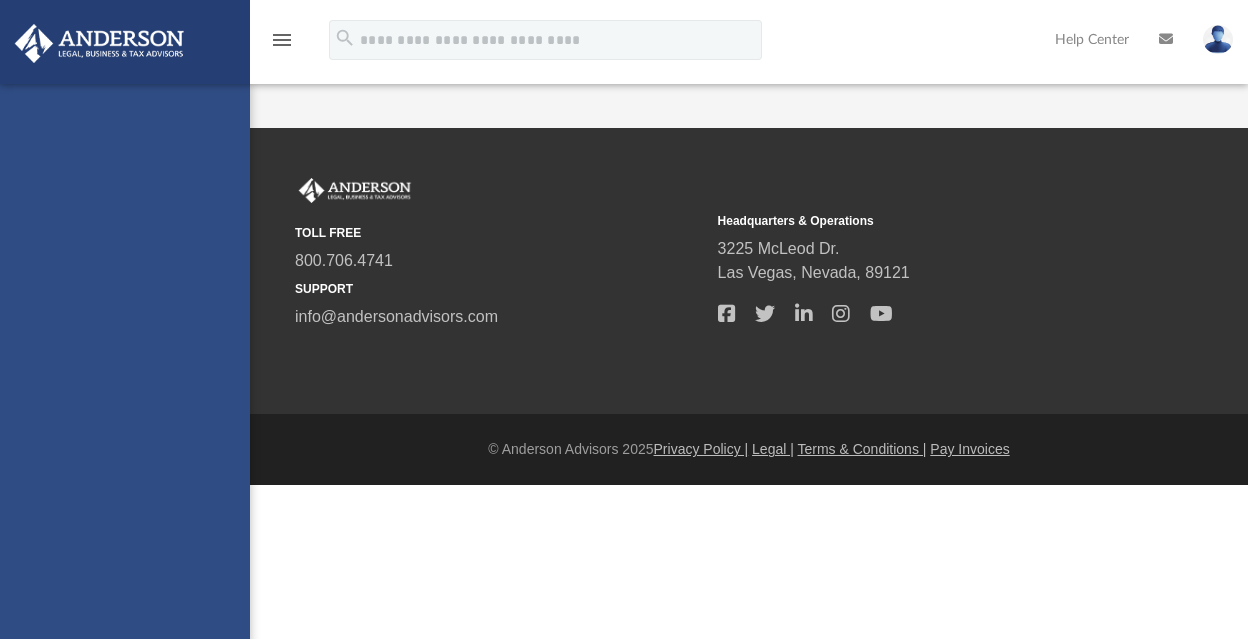 scroll, scrollTop: 0, scrollLeft: 0, axis: both 